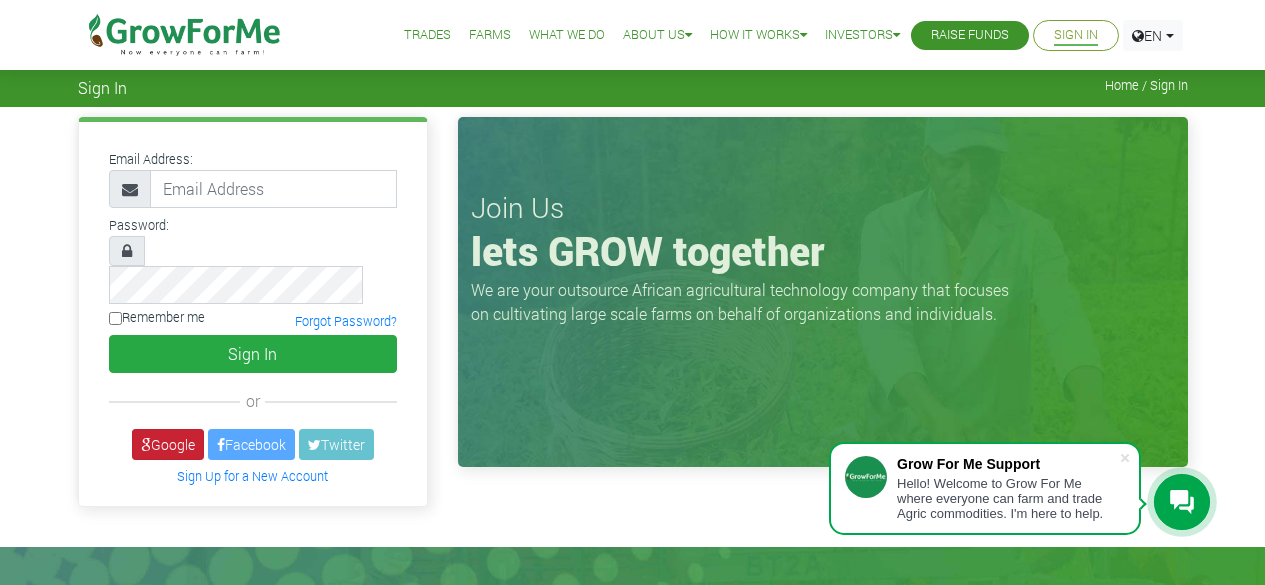 scroll, scrollTop: 0, scrollLeft: 0, axis: both 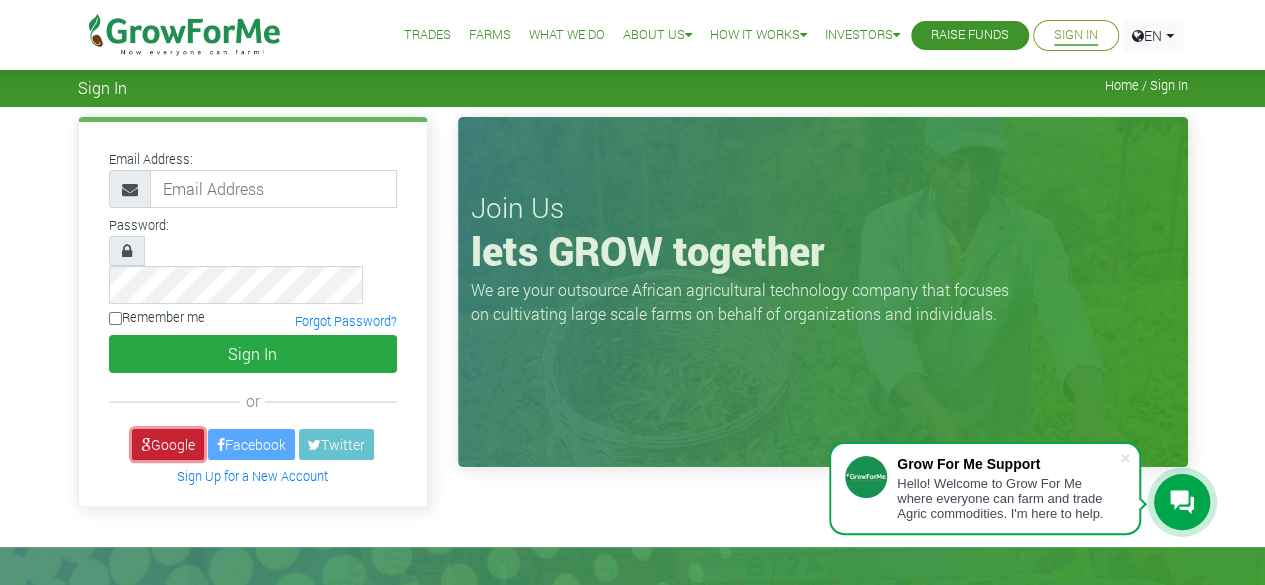 click on "Google" at bounding box center [168, 444] 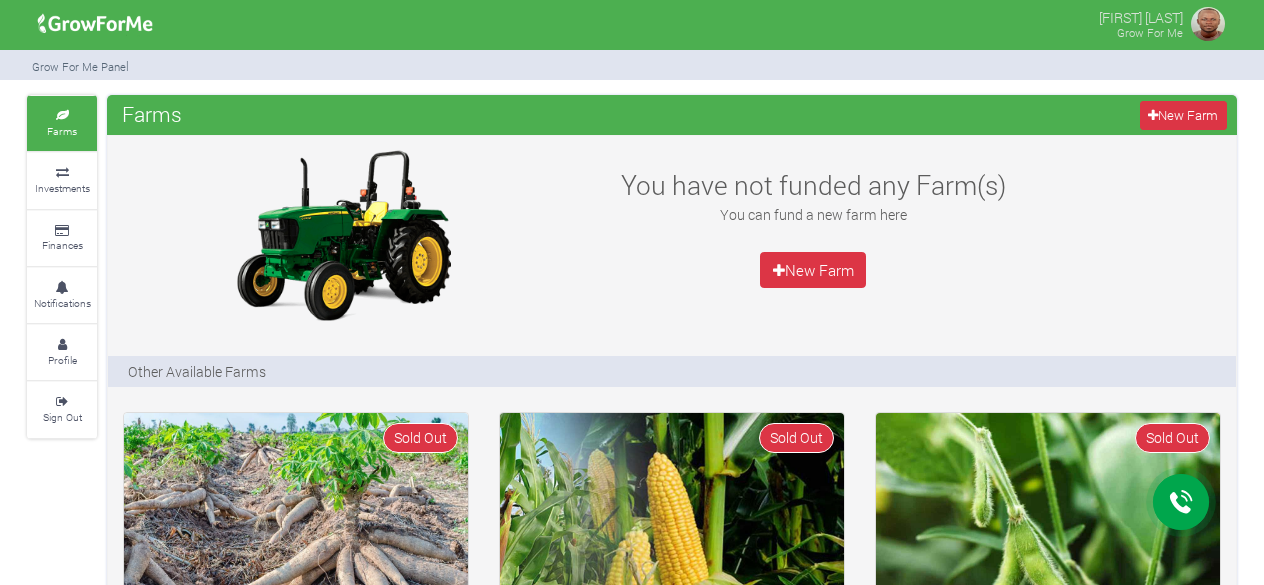 scroll, scrollTop: 0, scrollLeft: 0, axis: both 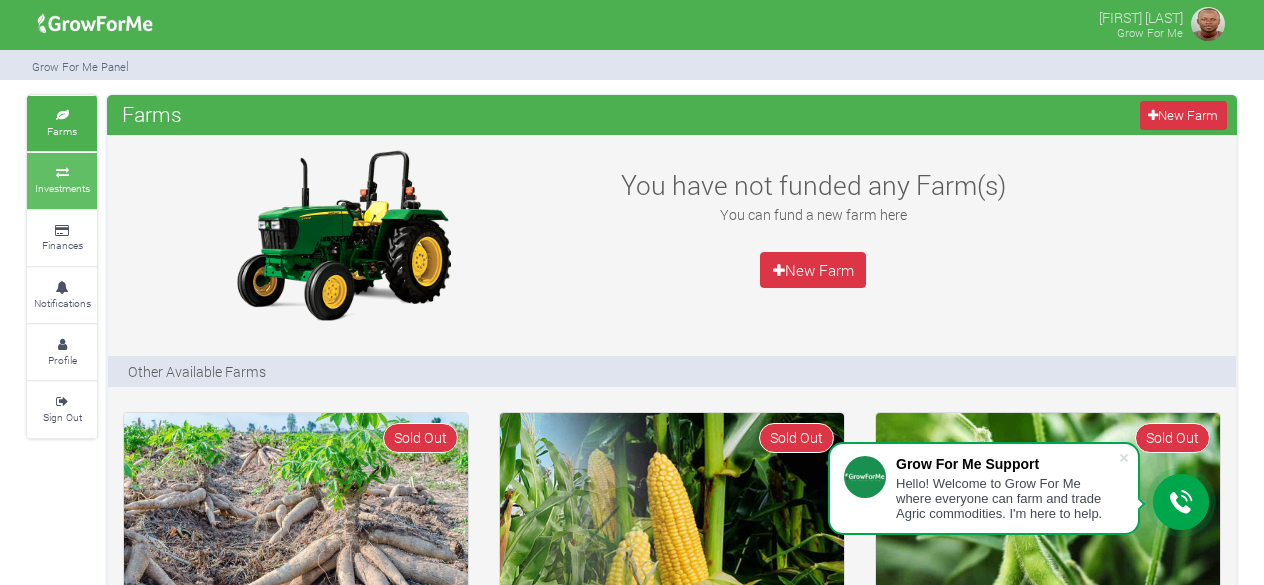 click on "Investments" at bounding box center [62, 188] 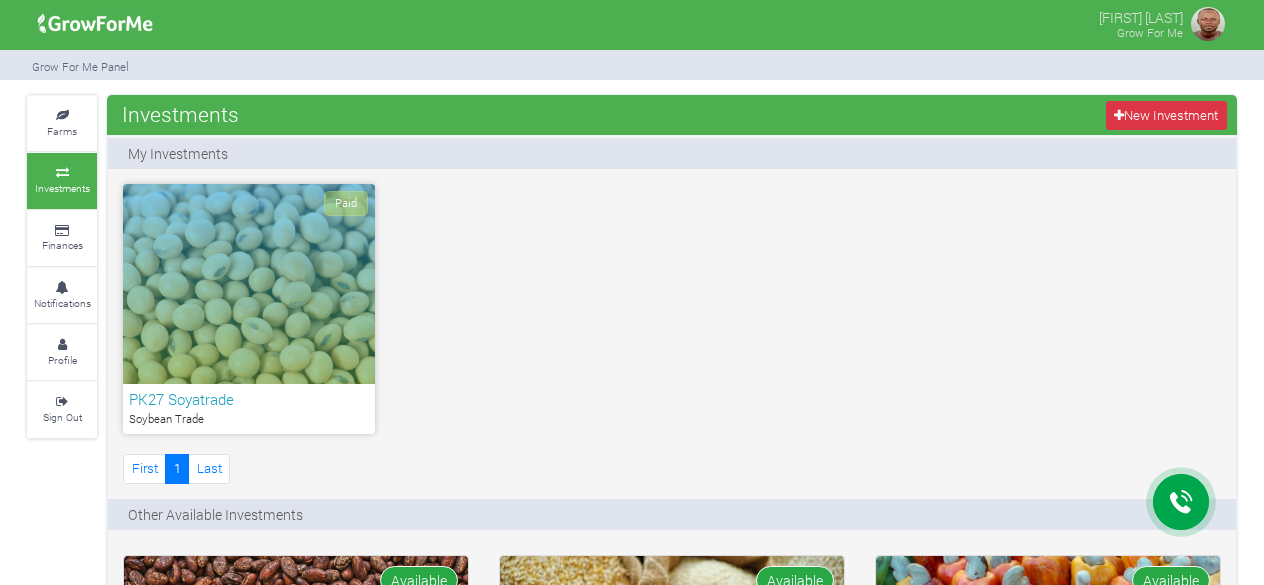 scroll, scrollTop: 0, scrollLeft: 0, axis: both 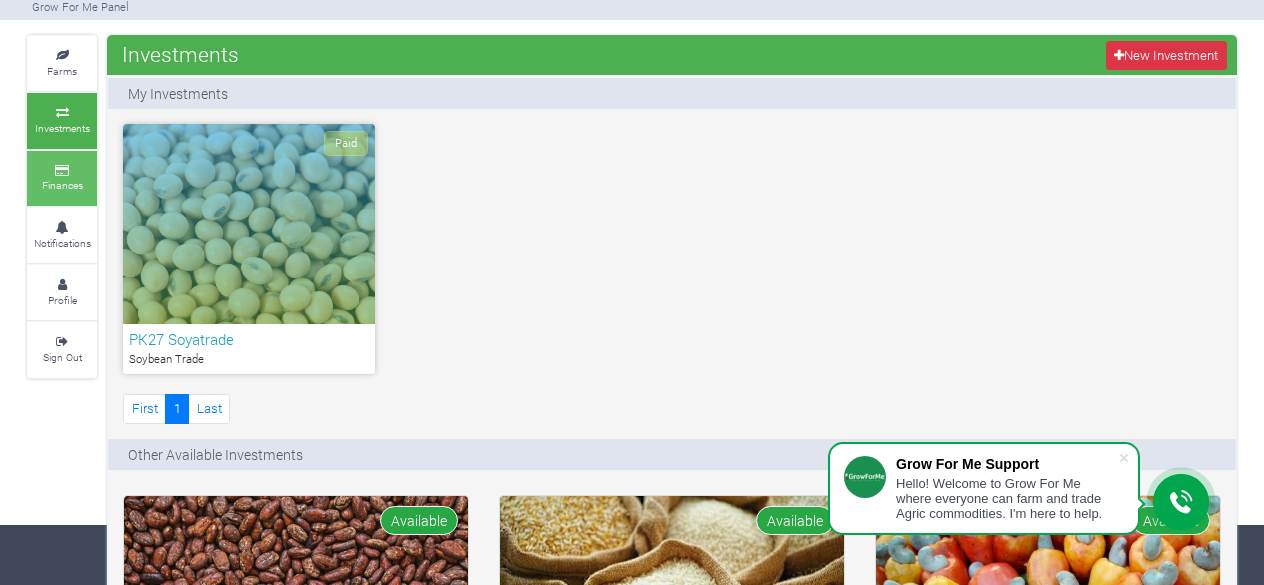 click at bounding box center (62, 171) 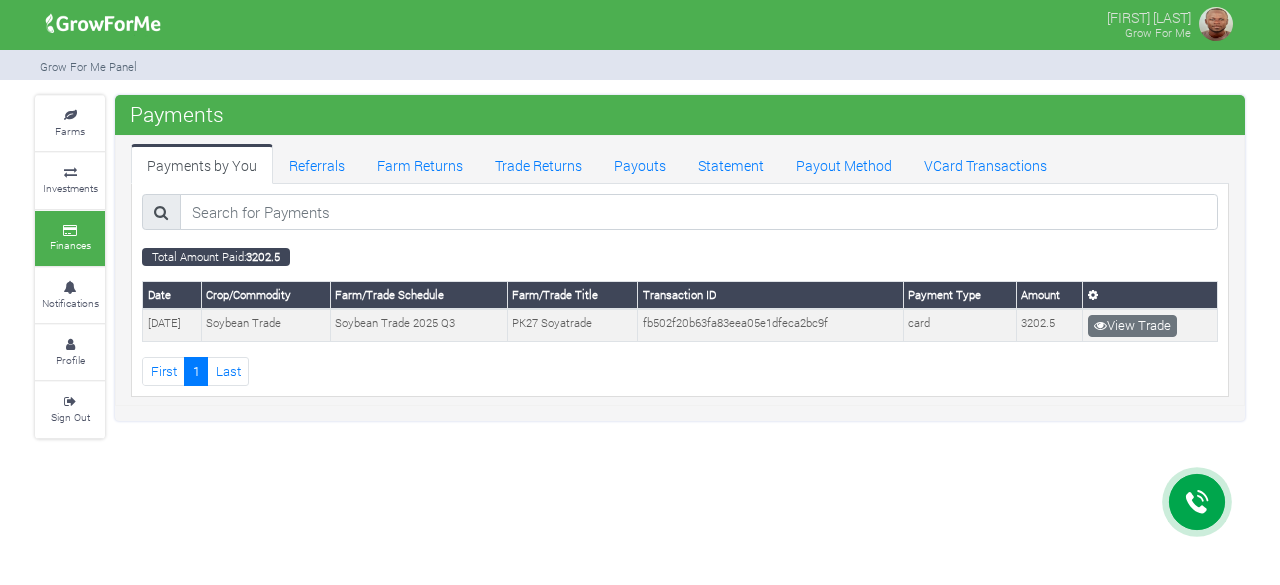 scroll, scrollTop: 0, scrollLeft: 0, axis: both 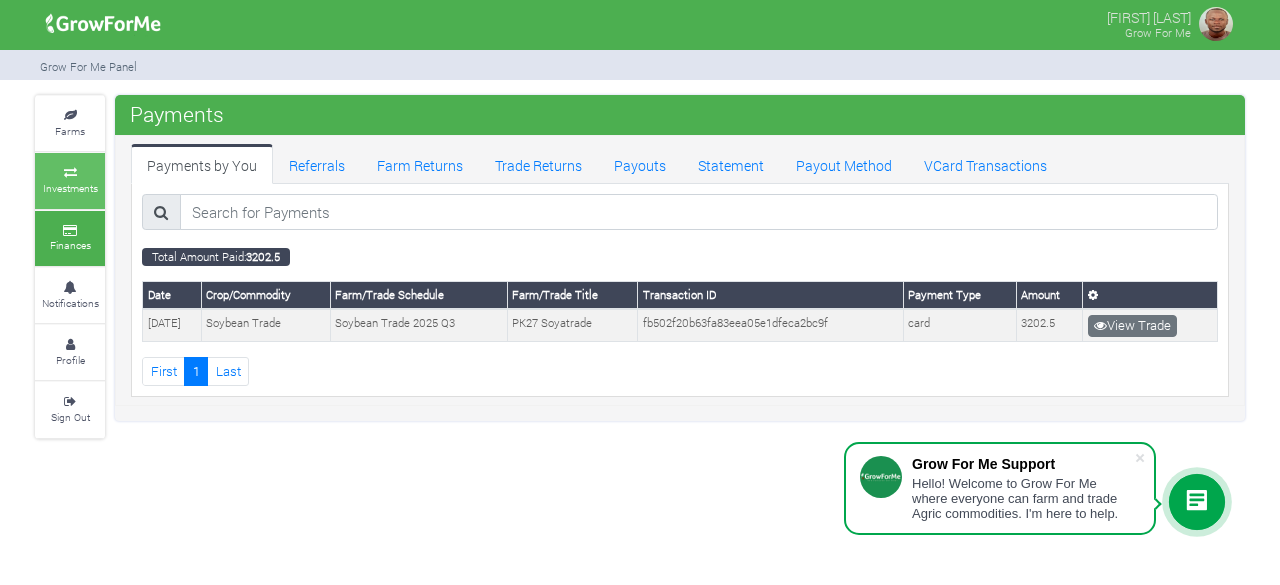 click on "Investments" at bounding box center [70, 180] 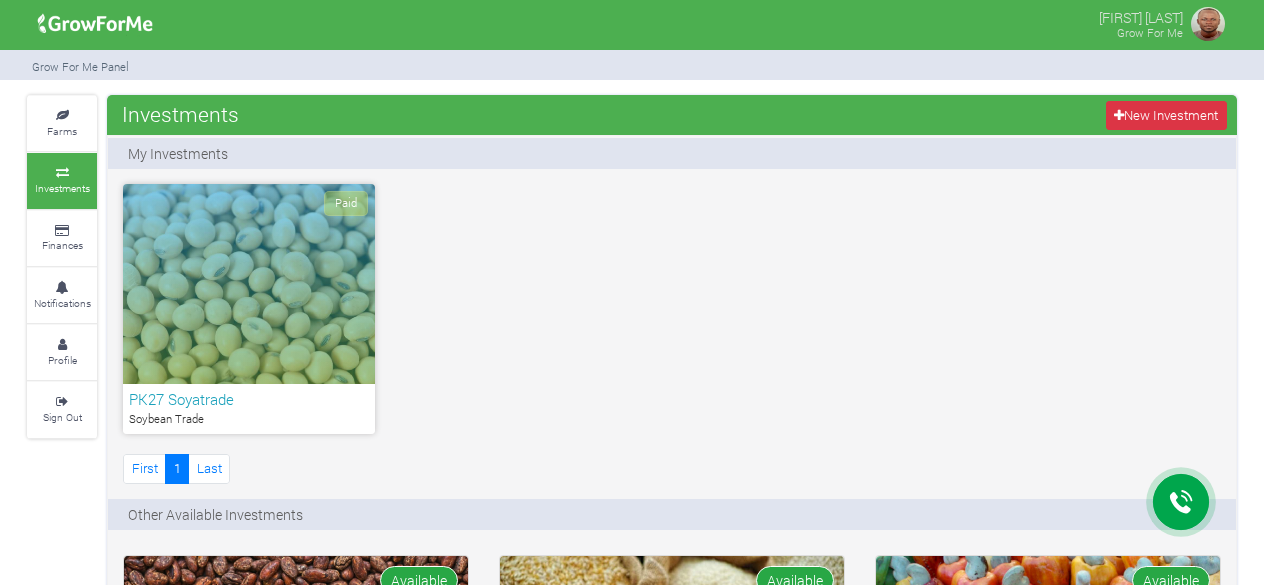 scroll, scrollTop: 0, scrollLeft: 0, axis: both 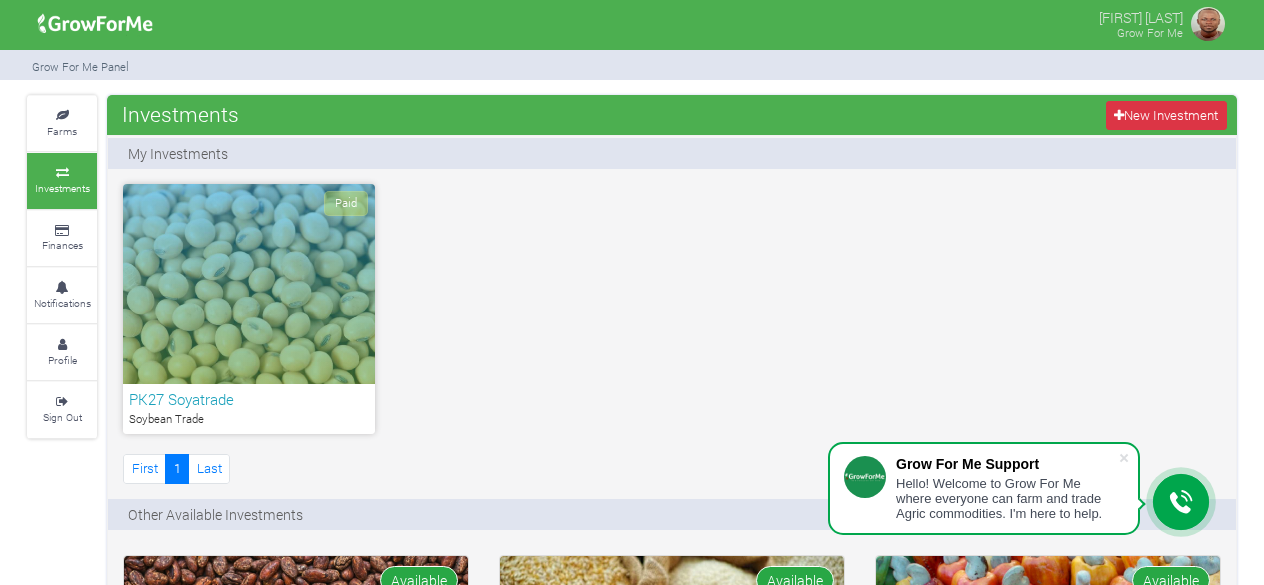 click on "Paid" at bounding box center [249, 284] 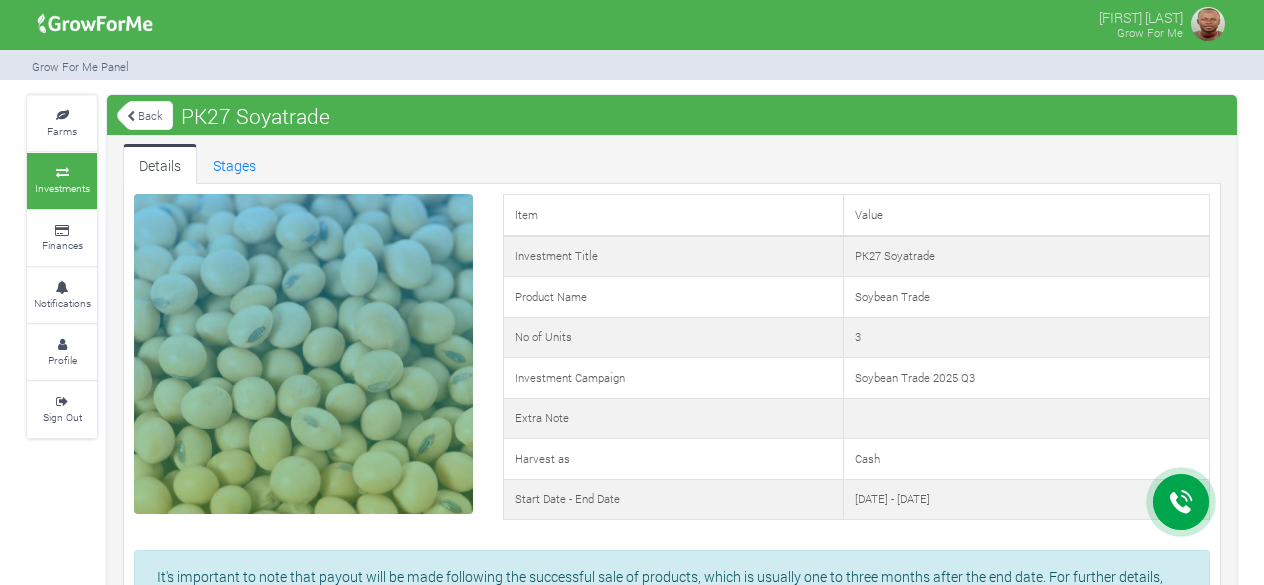 scroll, scrollTop: 0, scrollLeft: 0, axis: both 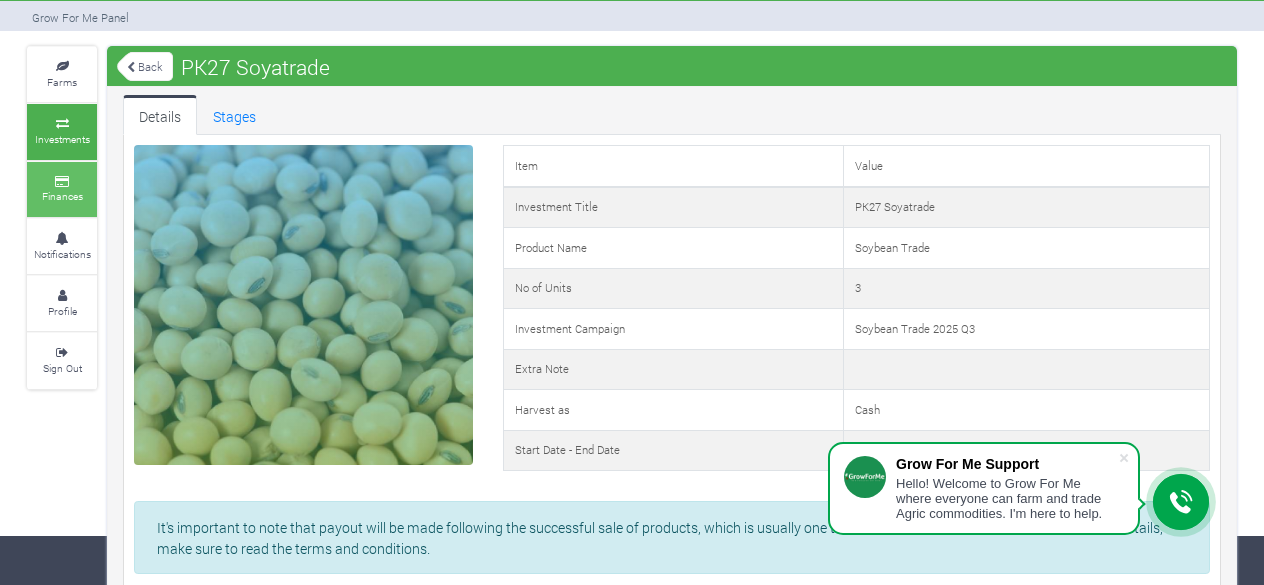 click at bounding box center [62, 182] 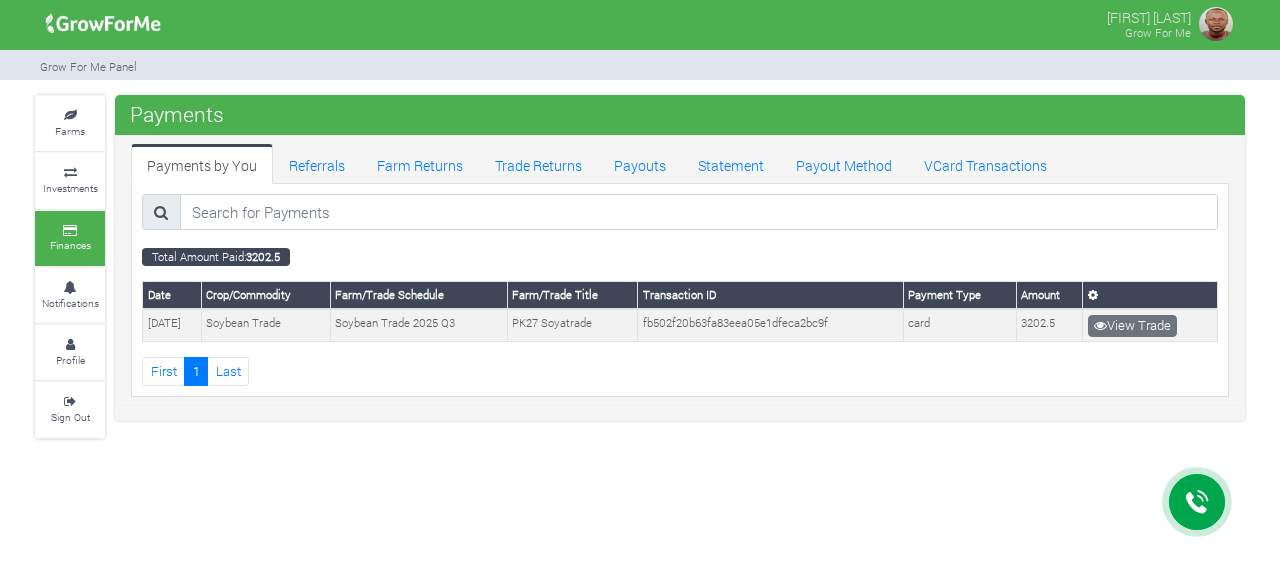 scroll, scrollTop: 0, scrollLeft: 0, axis: both 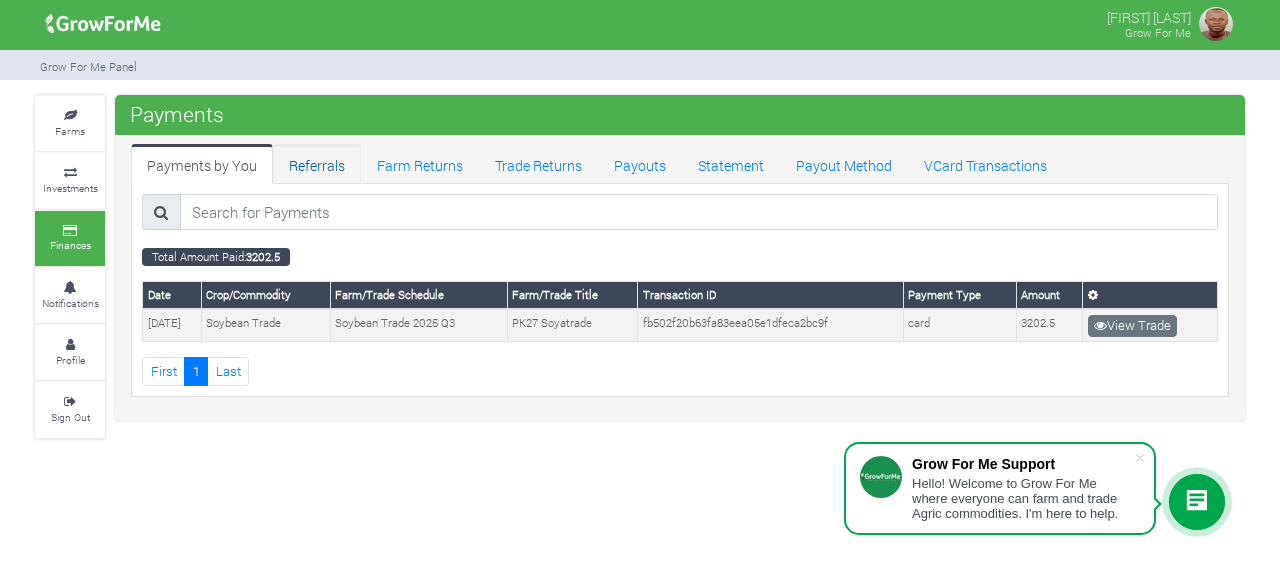 click on "Referrals" at bounding box center [317, 164] 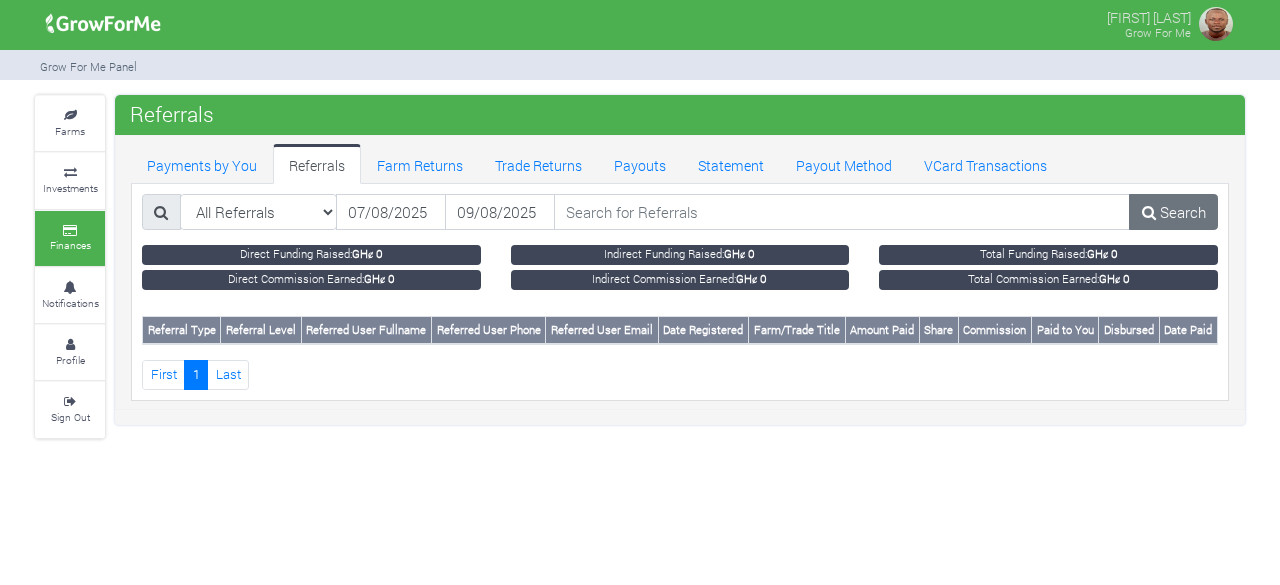 scroll, scrollTop: 0, scrollLeft: 0, axis: both 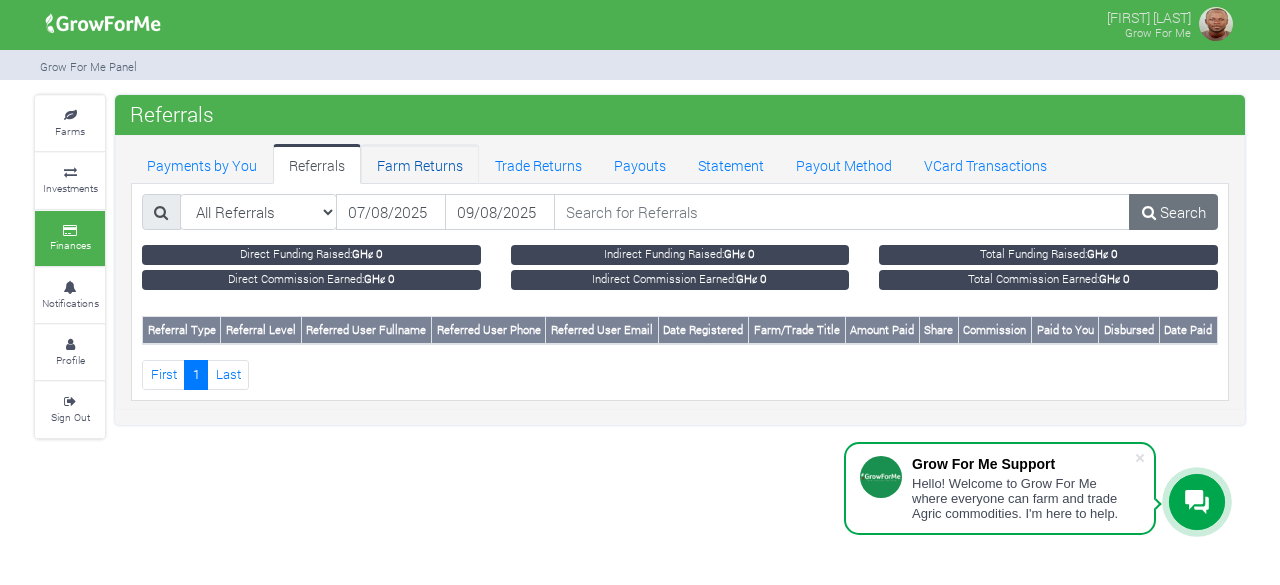 click on "Farm Returns" at bounding box center [420, 164] 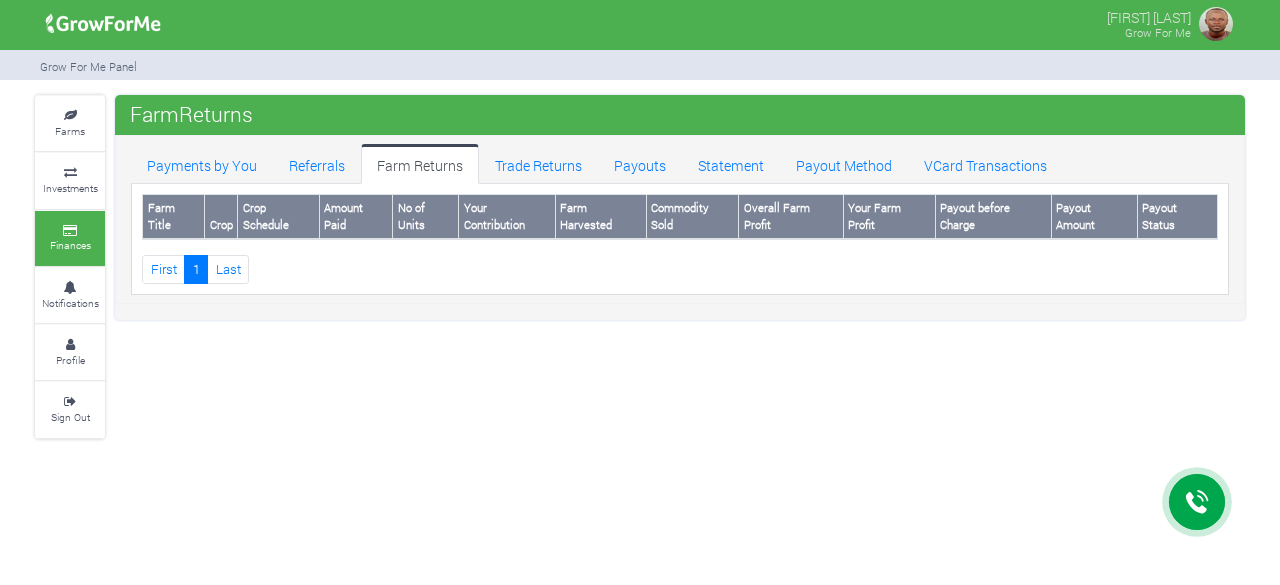 scroll, scrollTop: 0, scrollLeft: 0, axis: both 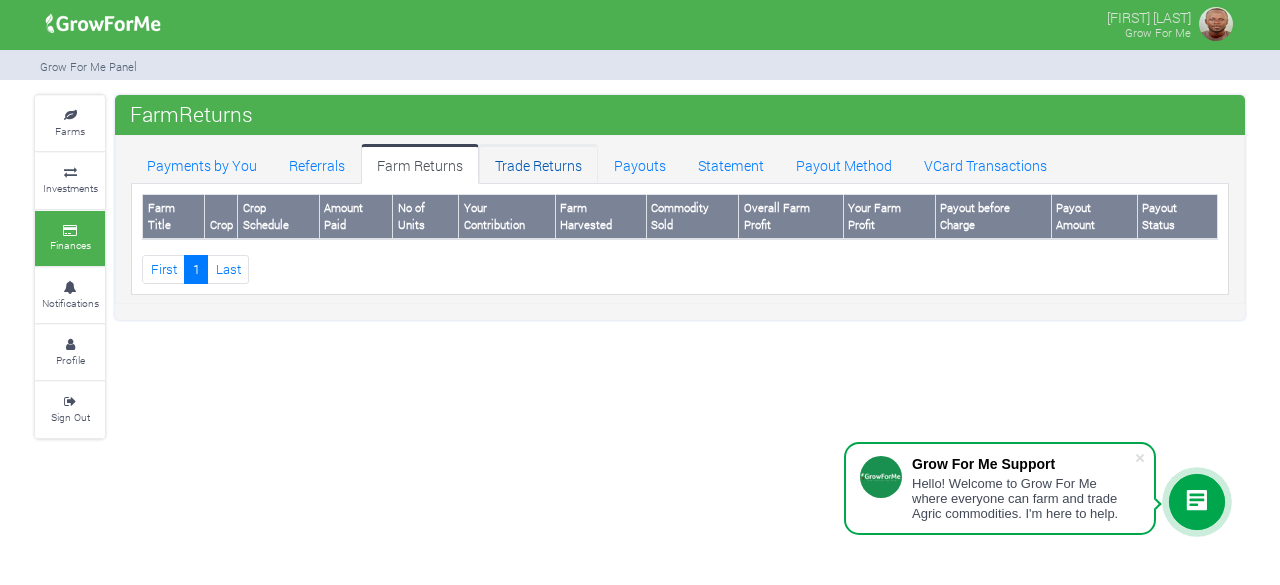 click on "Trade Returns" at bounding box center (538, 164) 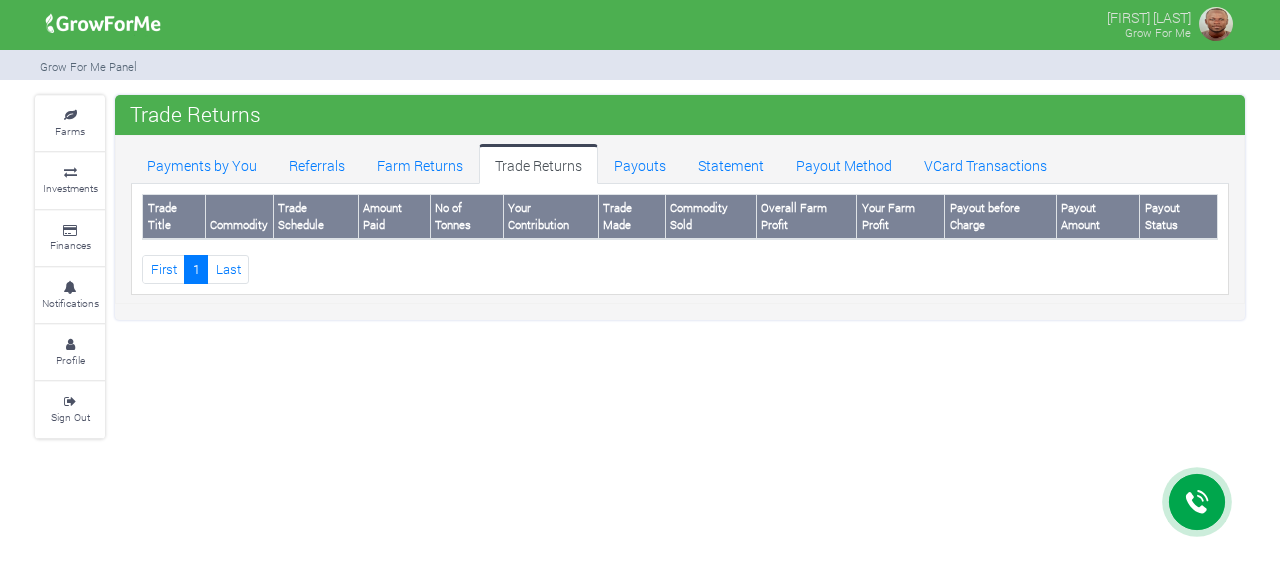 scroll, scrollTop: 0, scrollLeft: 0, axis: both 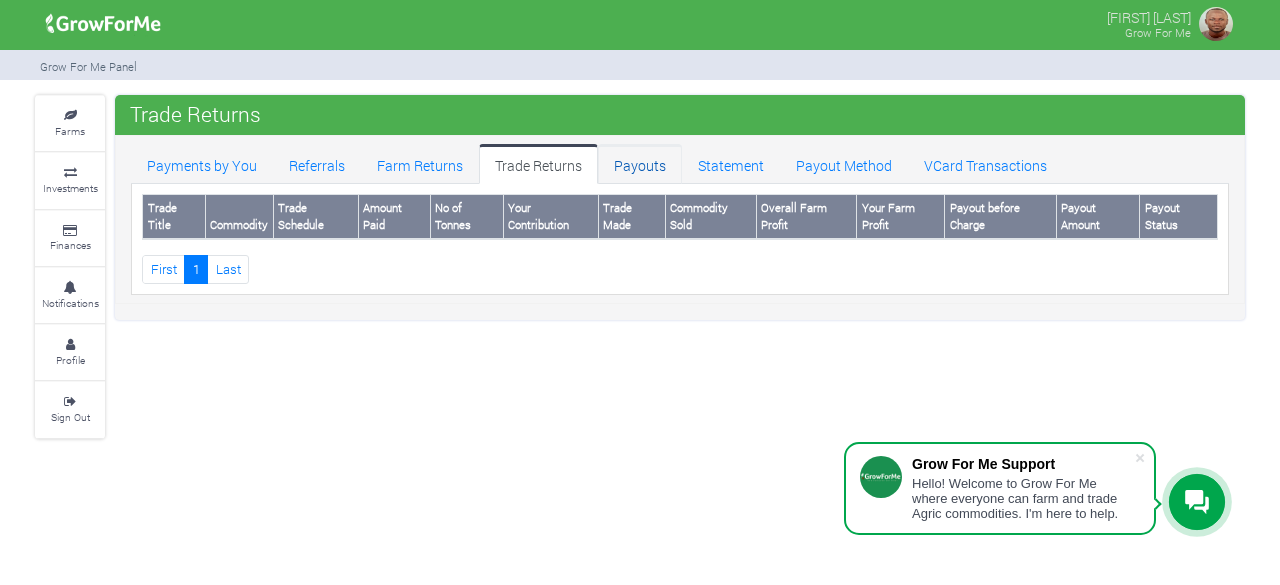 click on "Payouts" at bounding box center [640, 164] 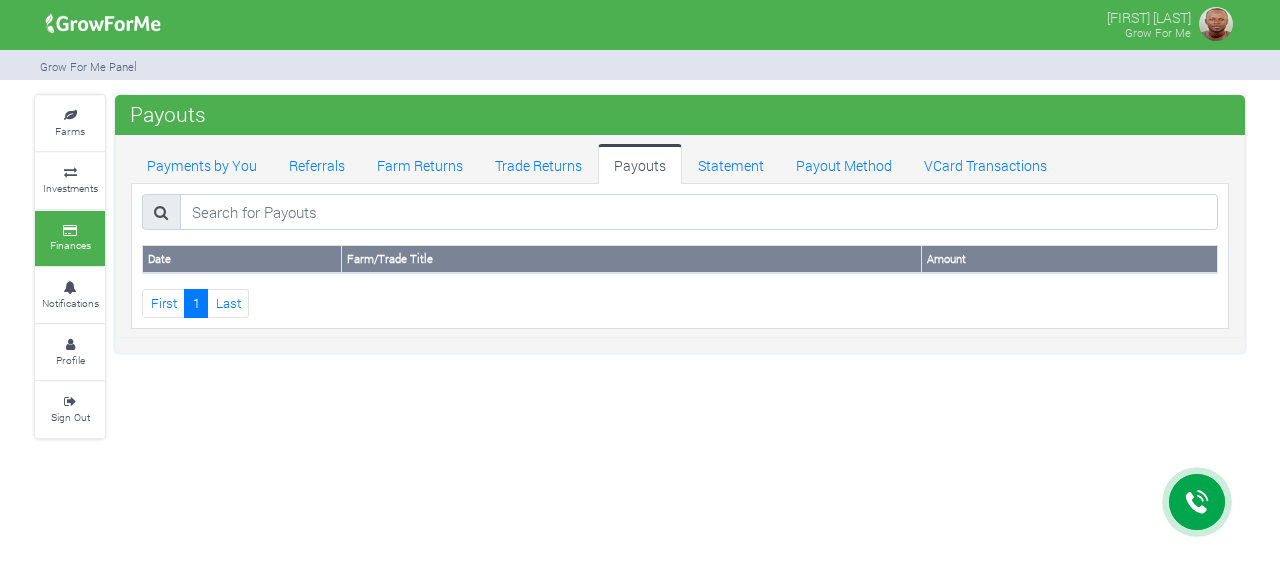 scroll, scrollTop: 0, scrollLeft: 0, axis: both 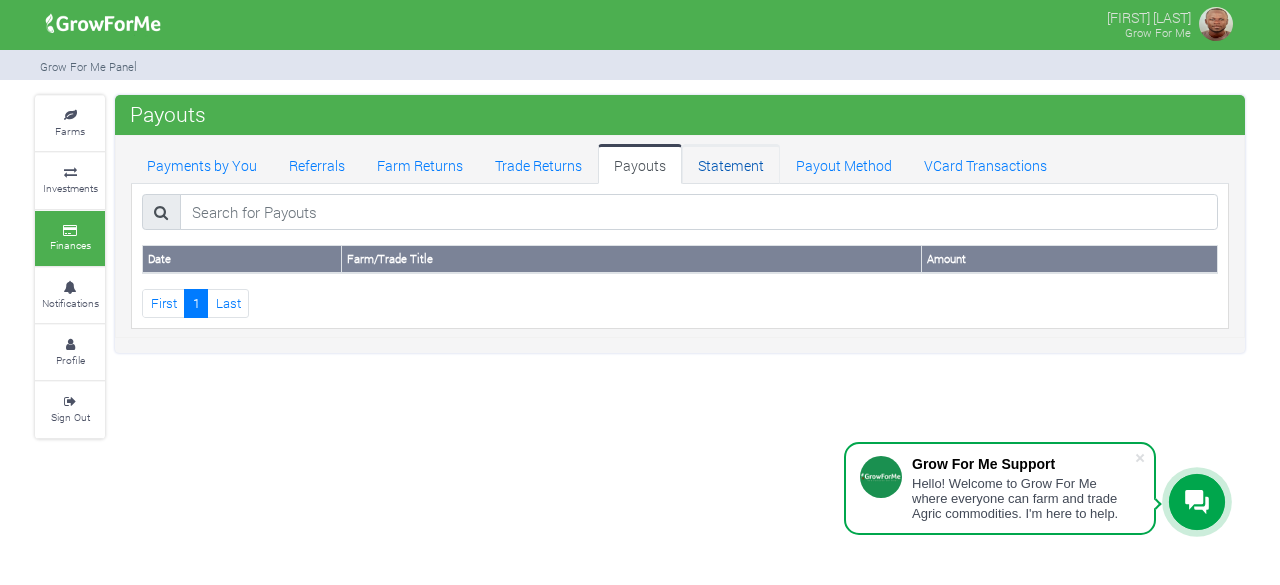 click on "Statement" at bounding box center [731, 164] 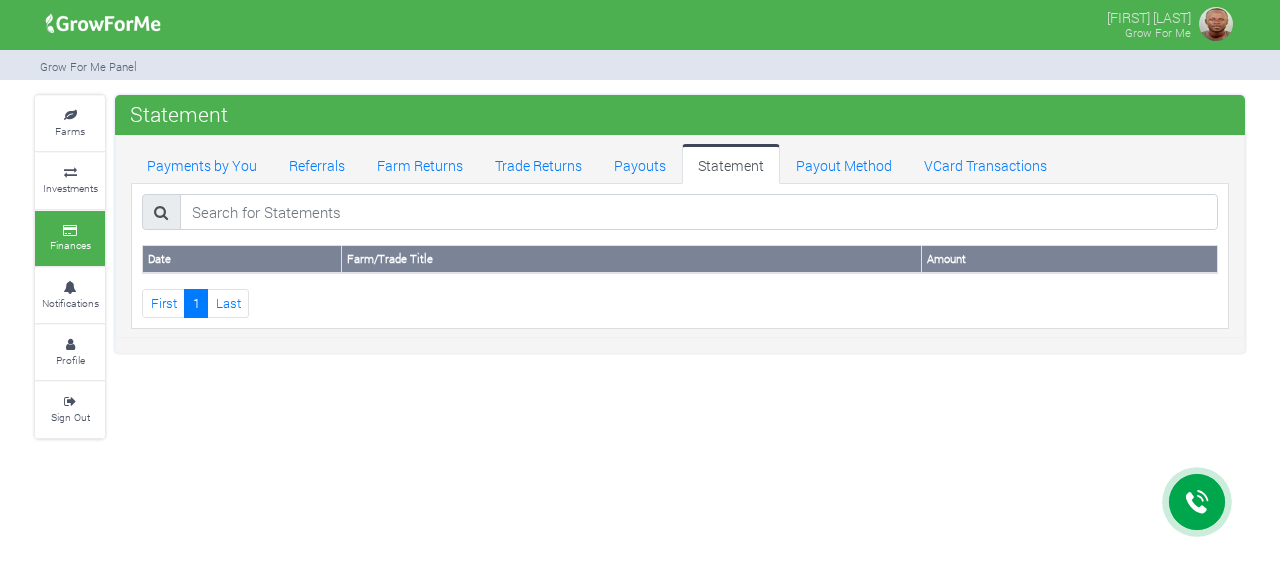 scroll, scrollTop: 0, scrollLeft: 0, axis: both 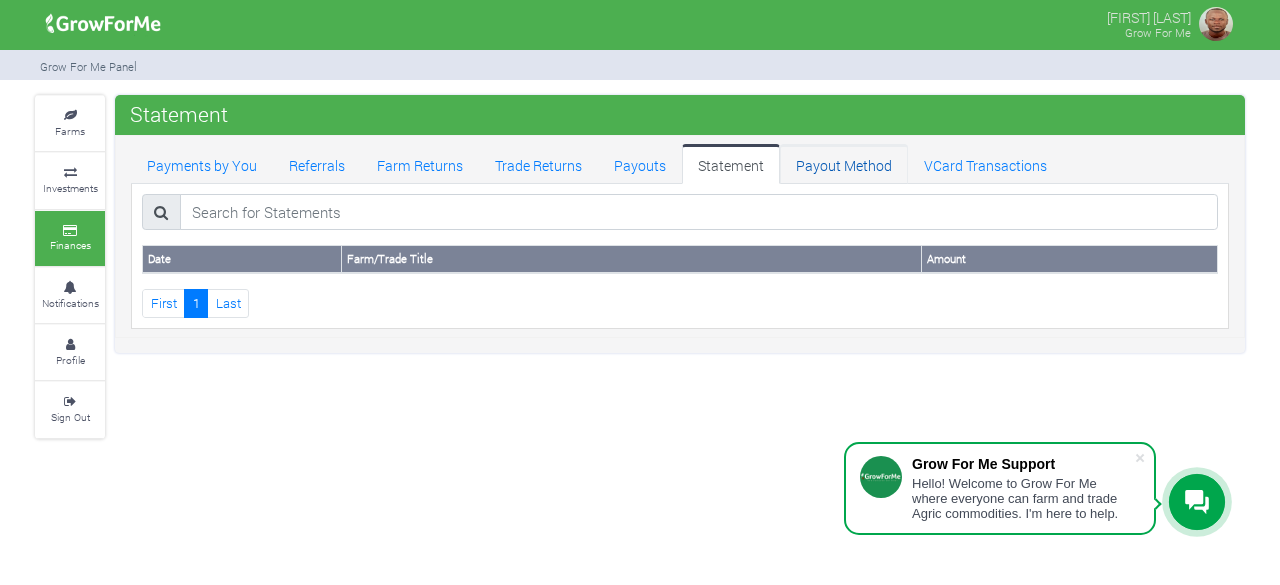 click on "Payout Method" at bounding box center [844, 164] 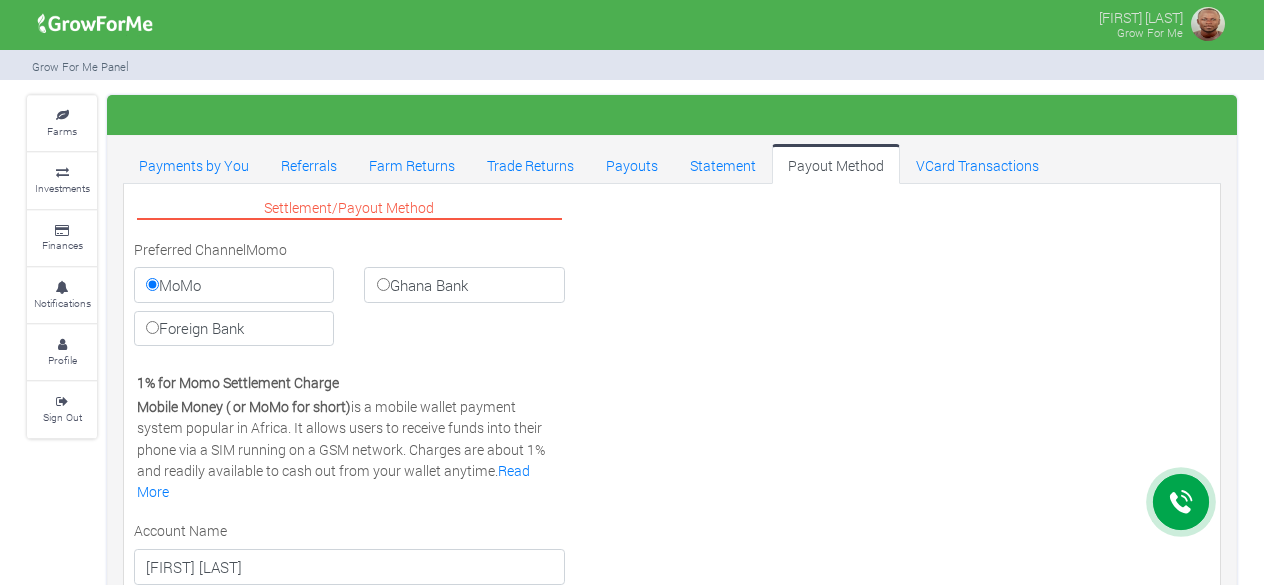 scroll, scrollTop: 0, scrollLeft: 0, axis: both 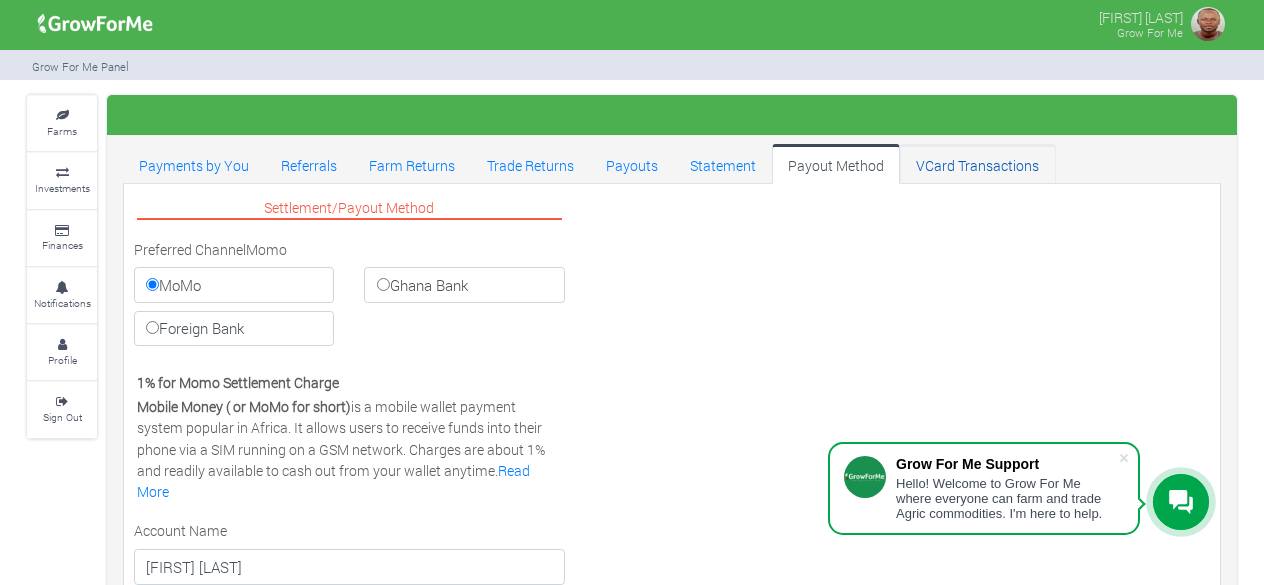 click on "VCard Transactions" at bounding box center (977, 164) 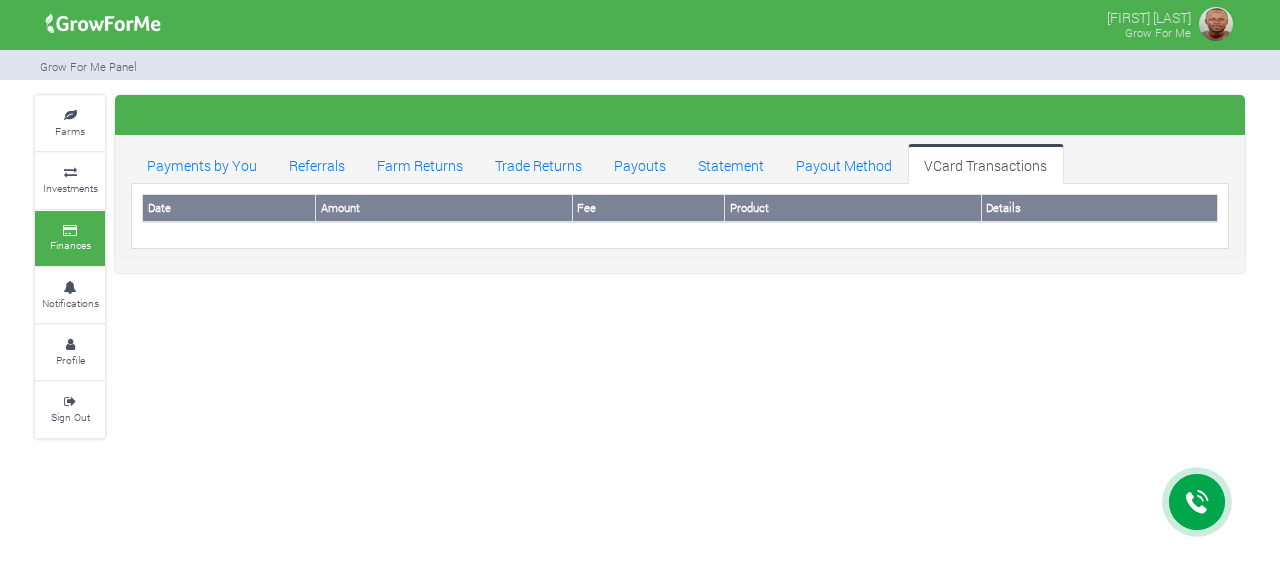 scroll, scrollTop: 0, scrollLeft: 0, axis: both 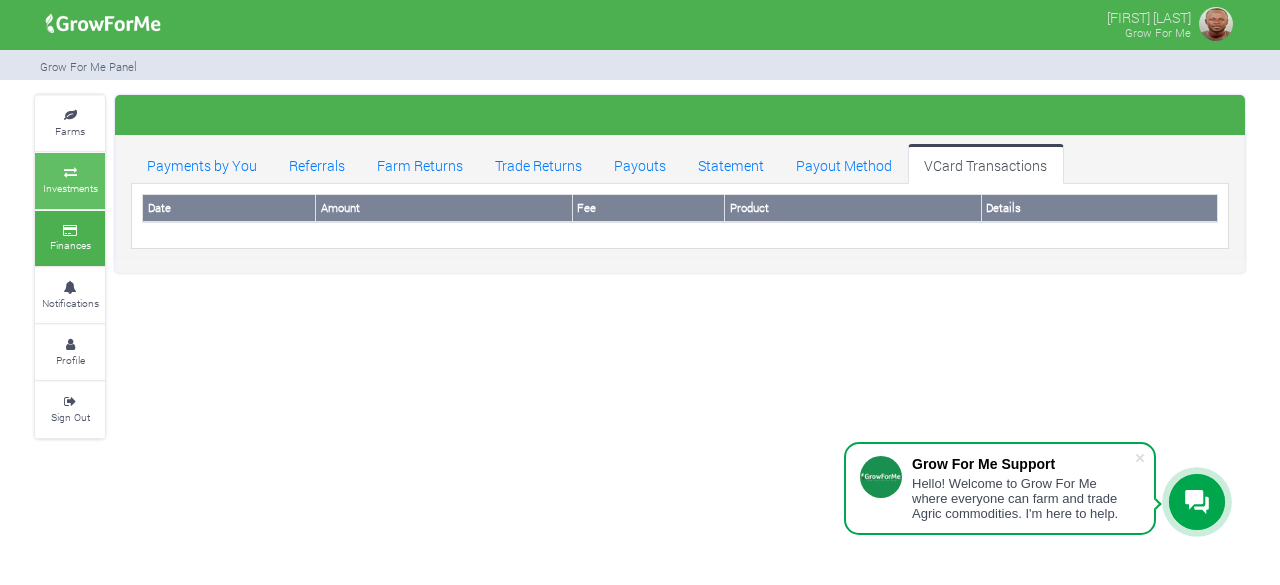 click on "Investments" at bounding box center [70, 188] 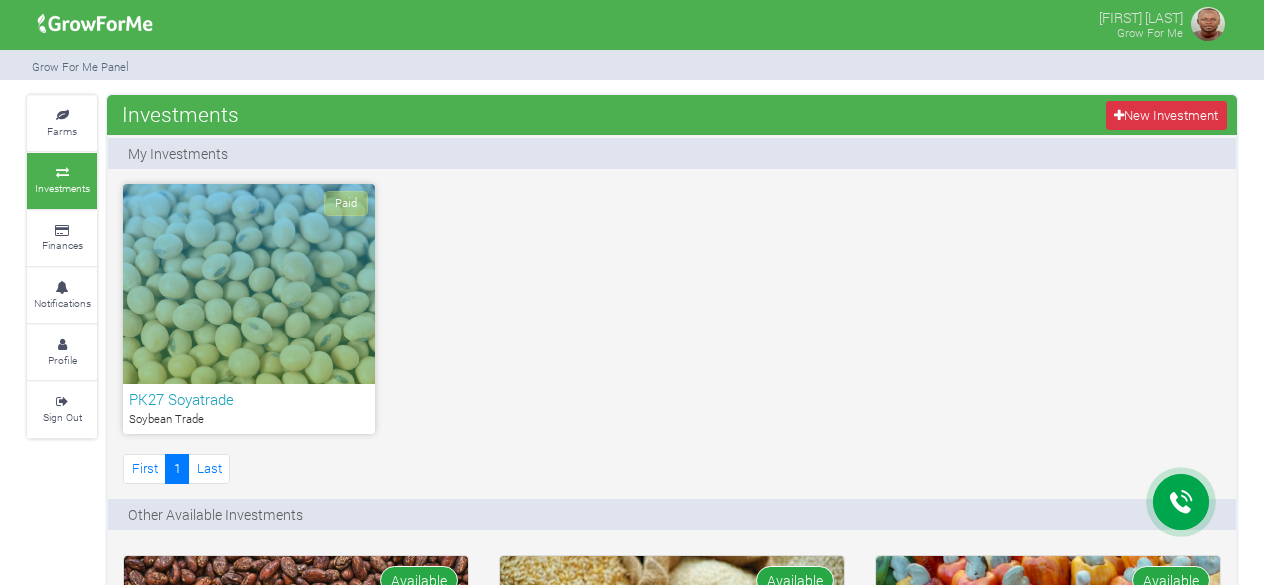 scroll, scrollTop: 0, scrollLeft: 0, axis: both 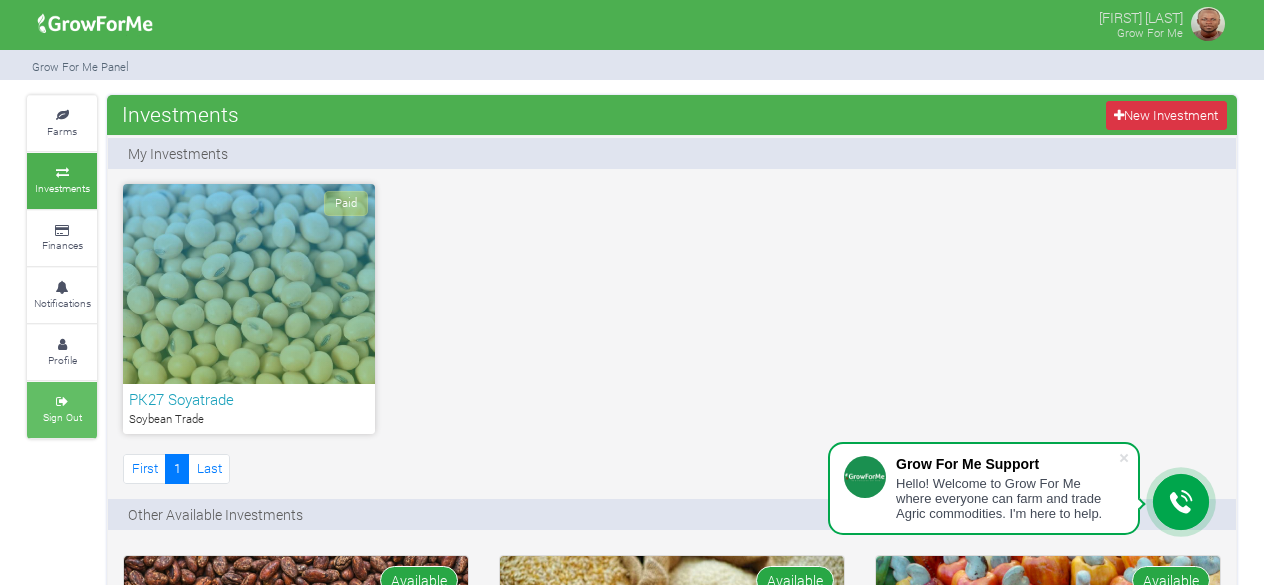 click on "Sign Out" at bounding box center (62, 417) 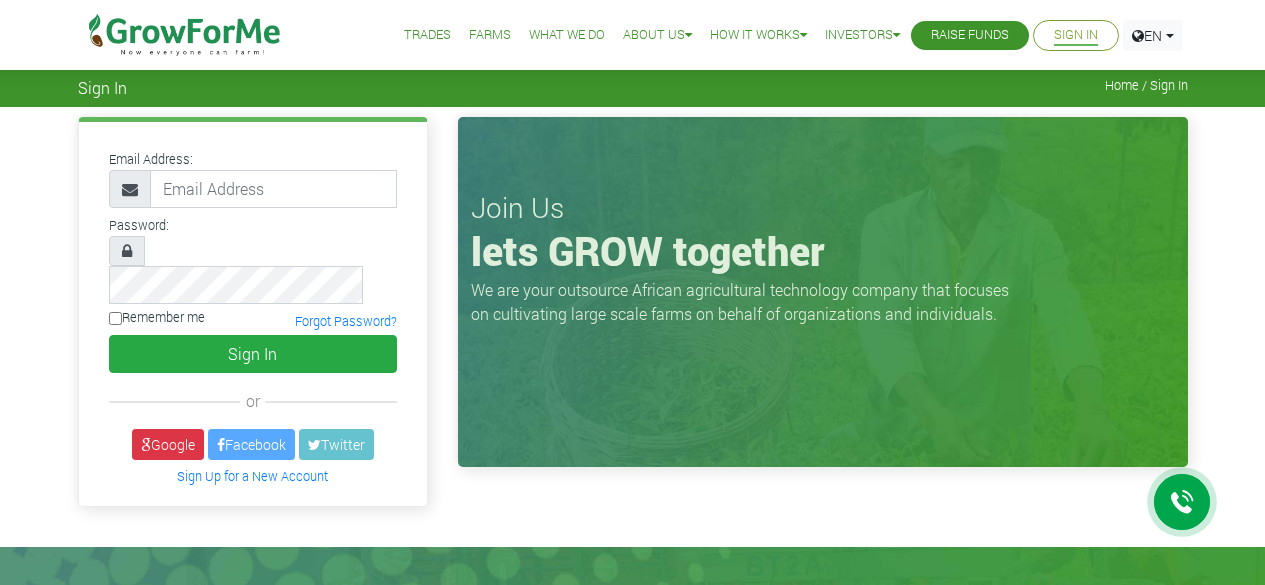 scroll, scrollTop: 0, scrollLeft: 0, axis: both 